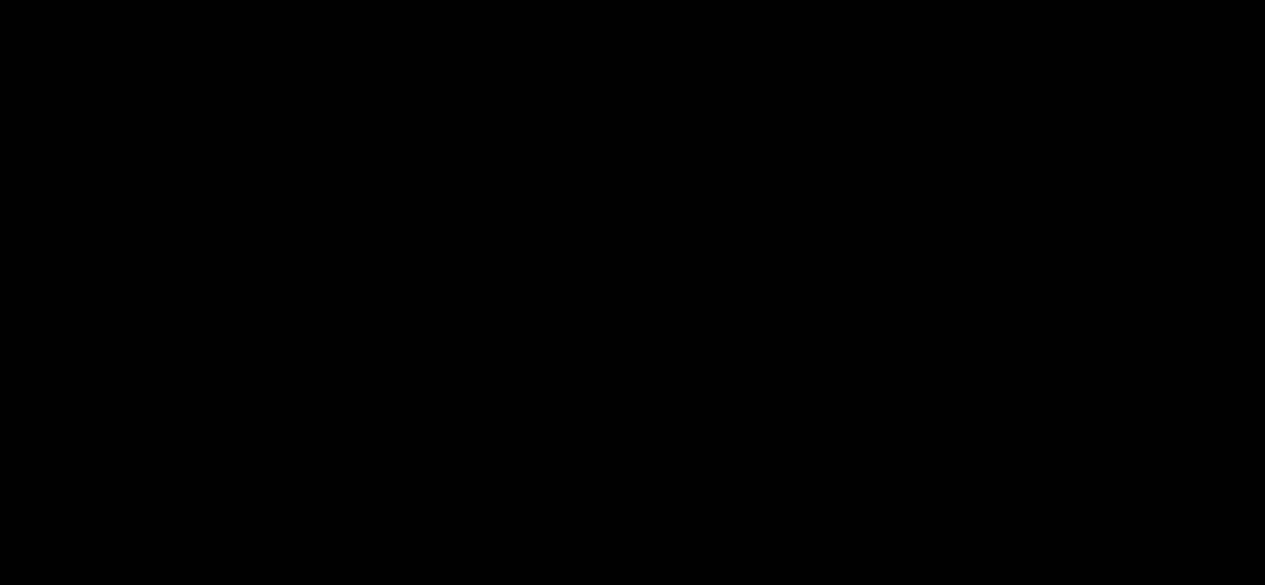 scroll, scrollTop: 0, scrollLeft: 0, axis: both 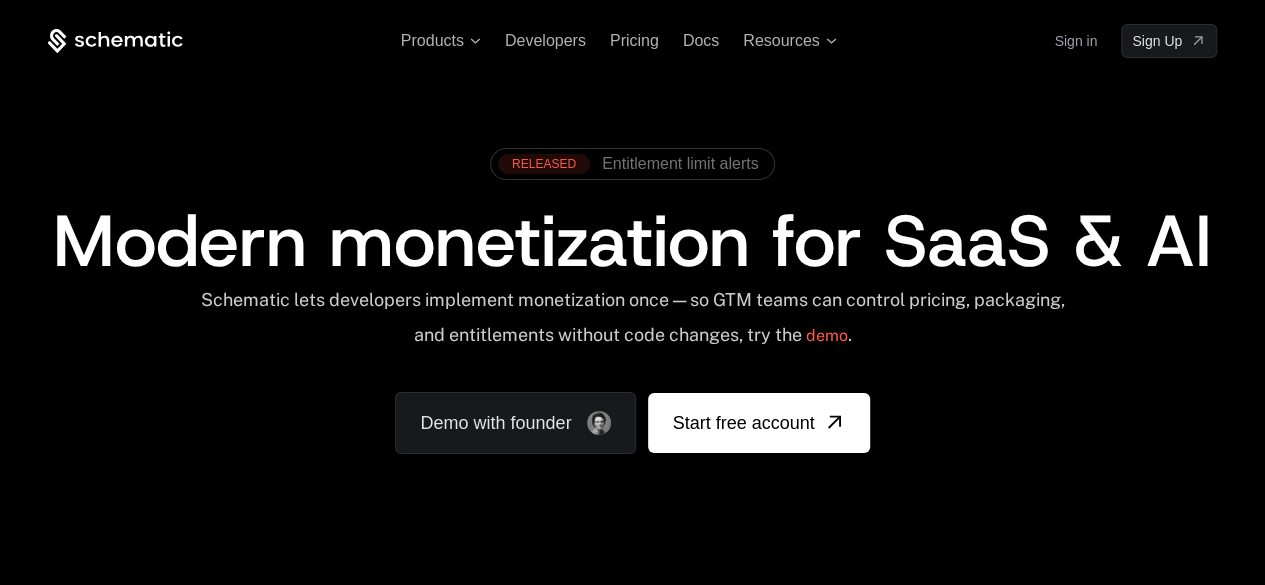 click on "Modern monetization for SaaS & AI" at bounding box center (632, 241) 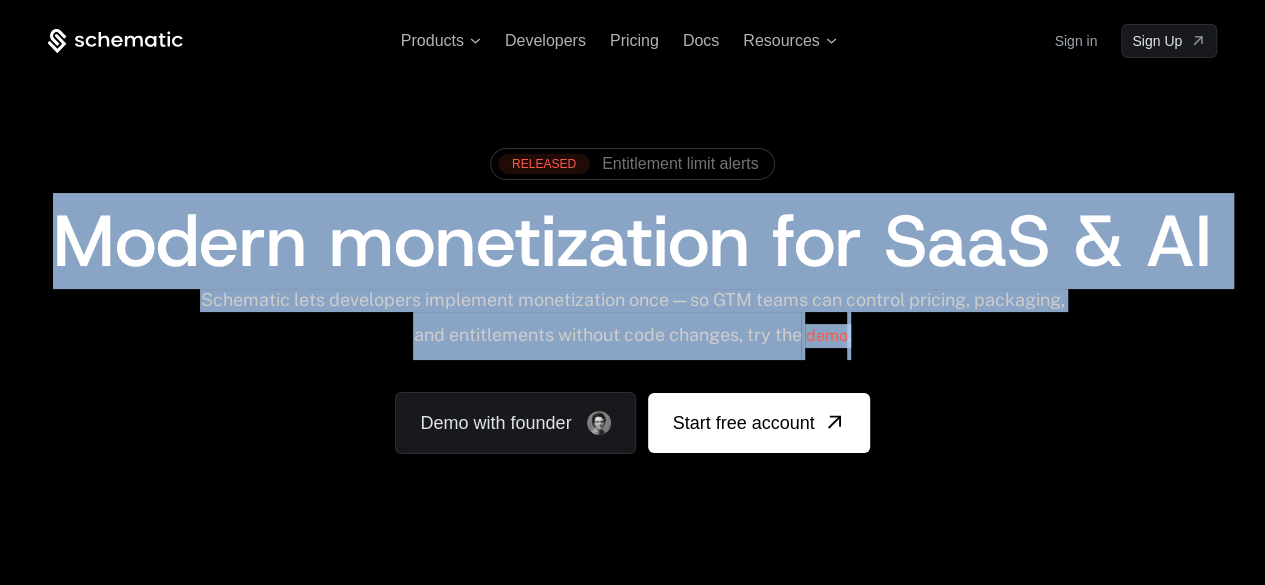 drag, startPoint x: 127, startPoint y: 251, endPoint x: 1148, endPoint y: 391, distance: 1030.5537 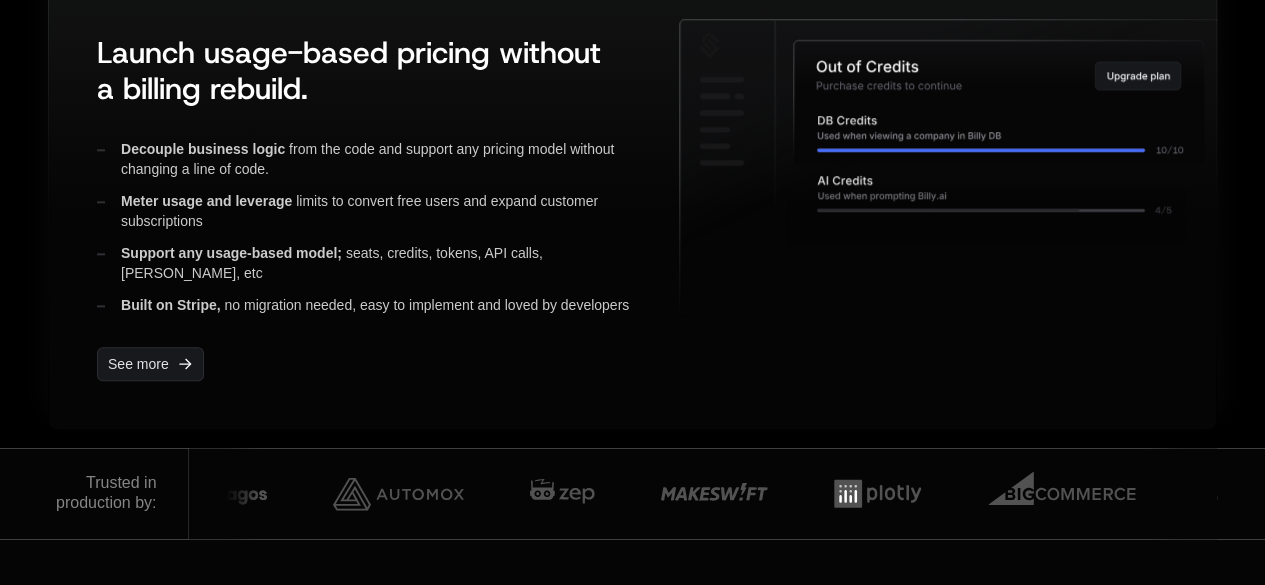scroll, scrollTop: 1024, scrollLeft: 0, axis: vertical 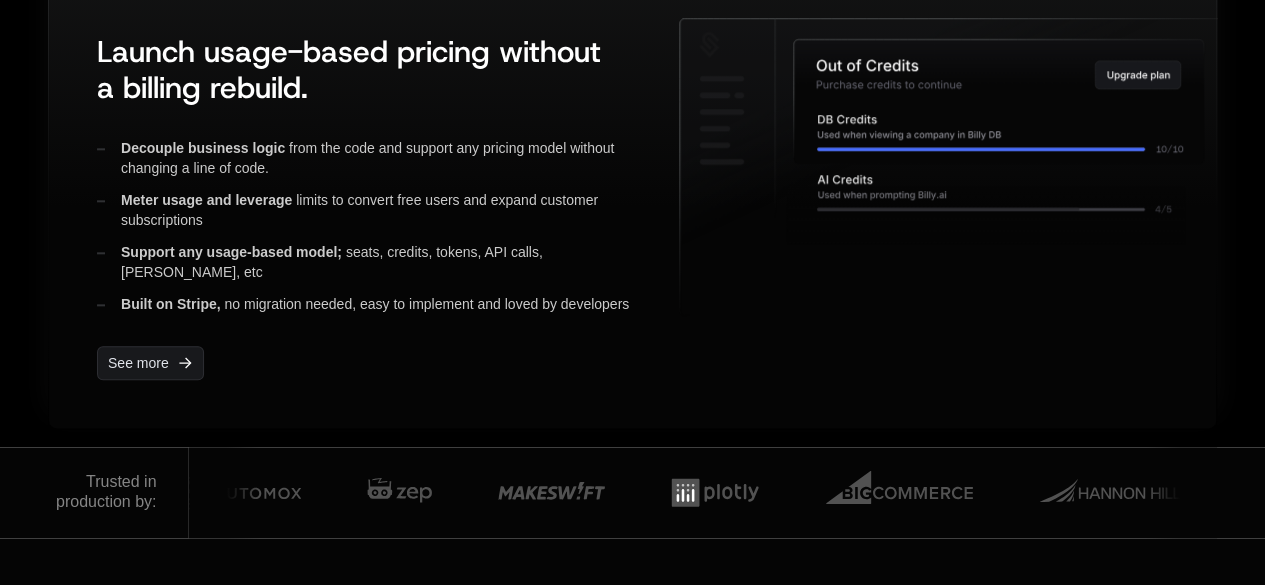 click on "Decouple business logic" at bounding box center [203, 148] 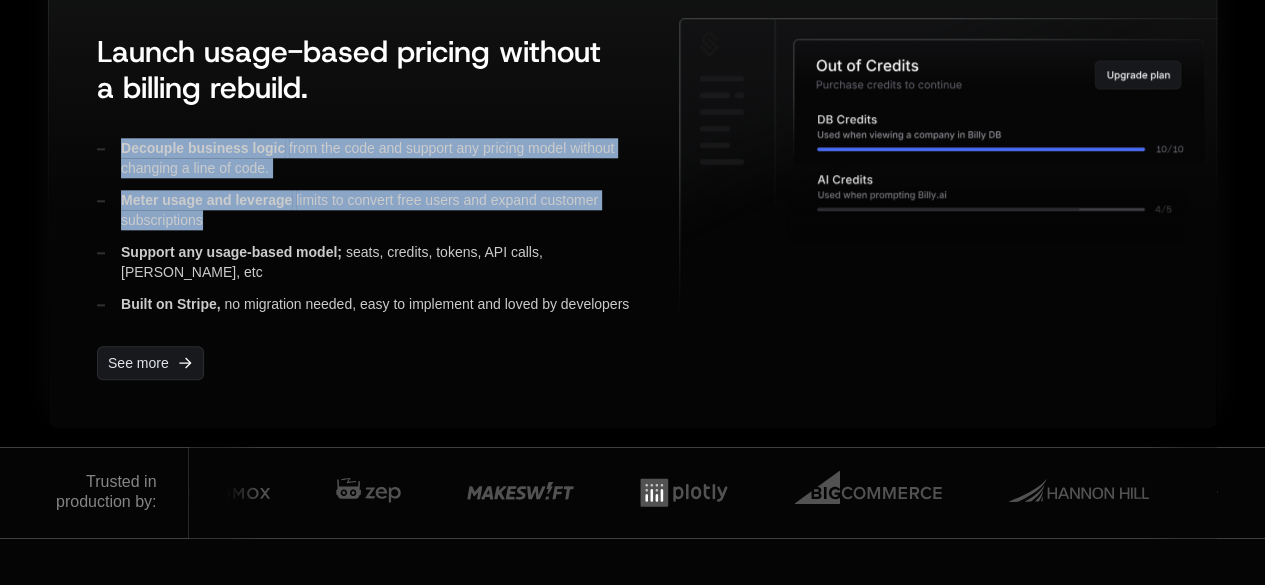 drag, startPoint x: 162, startPoint y: 150, endPoint x: 447, endPoint y: 215, distance: 292.31833 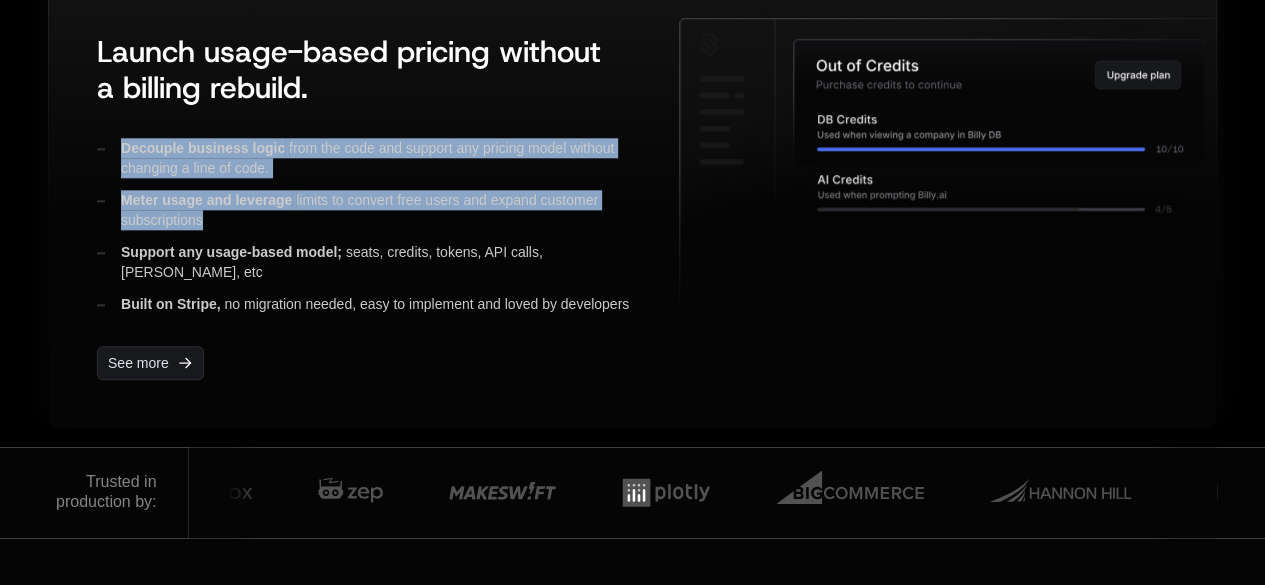 click on "Meter usage and leverage    limits to convert free users and expand customer subscriptions" at bounding box center (372, 210) 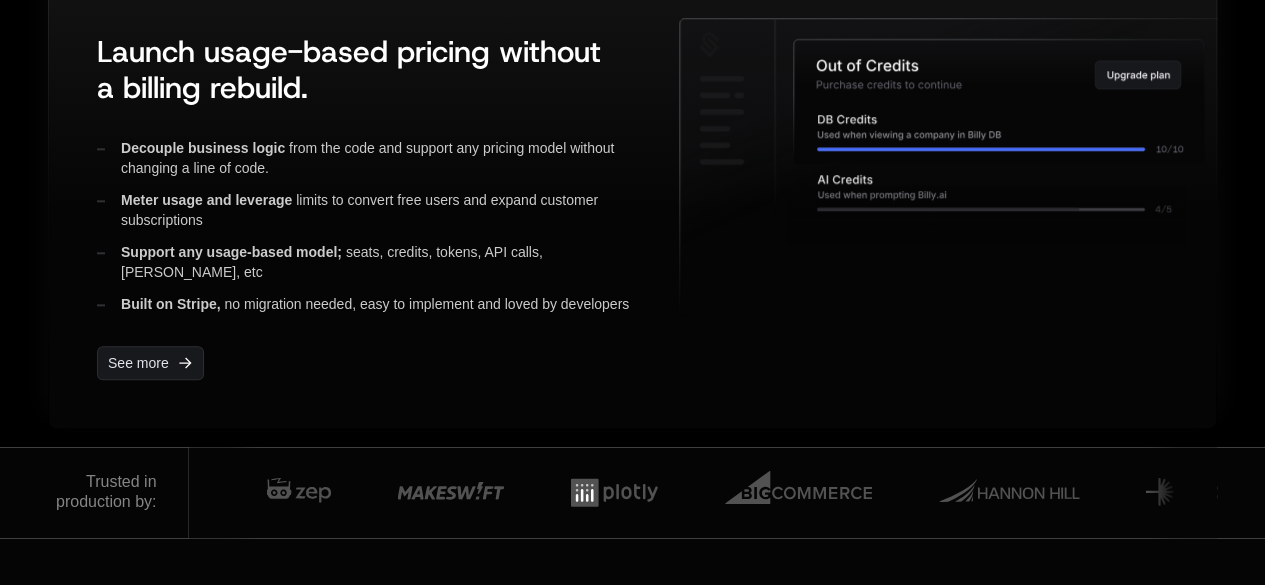 click on "Decouple business logic   from the code and support any pricing model without changing a line of code." at bounding box center [372, 158] 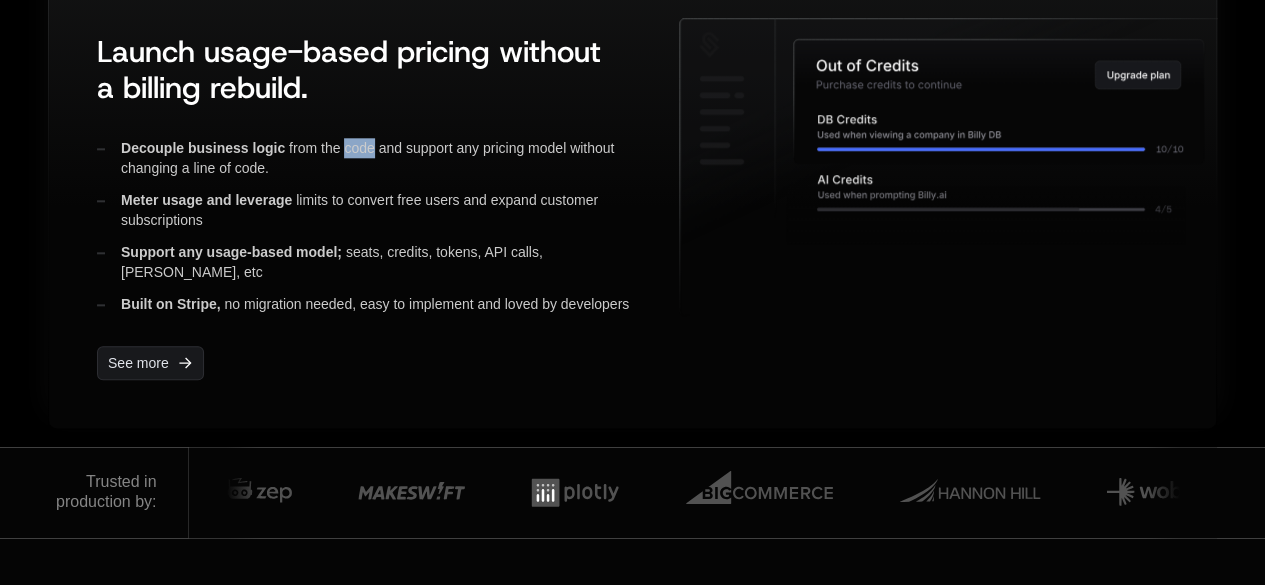 click on "Decouple business logic   from the code and support any pricing model without changing a line of code." at bounding box center (372, 158) 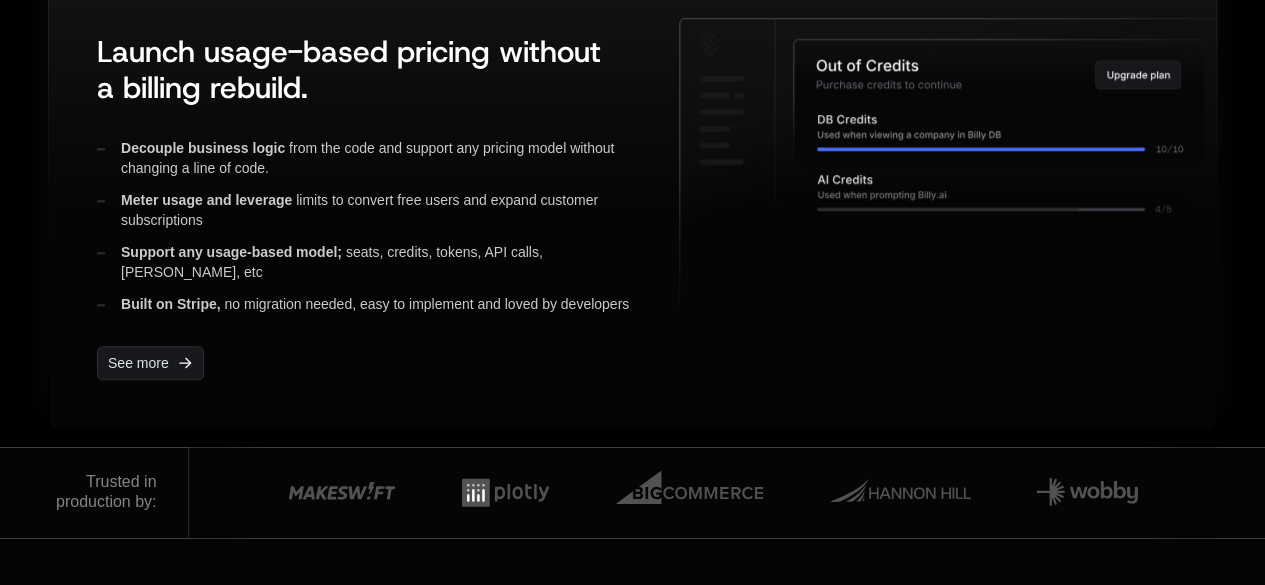click on "Decouple business logic   from the code and support any pricing model without changing a line of code." at bounding box center (372, 158) 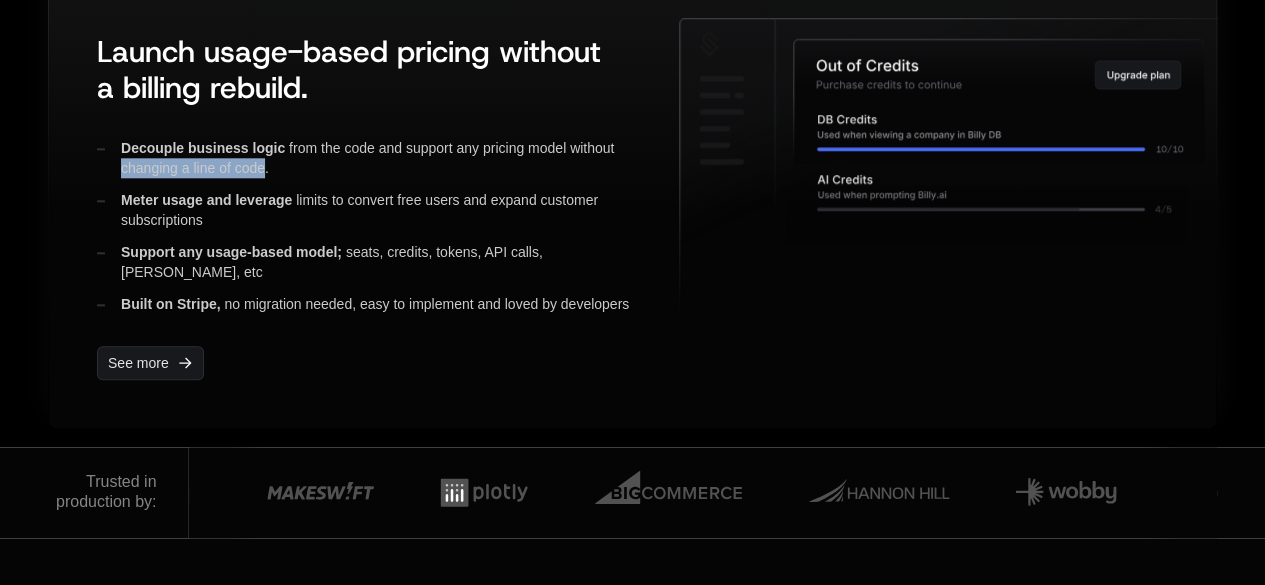 drag, startPoint x: 154, startPoint y: 169, endPoint x: 256, endPoint y: 173, distance: 102.0784 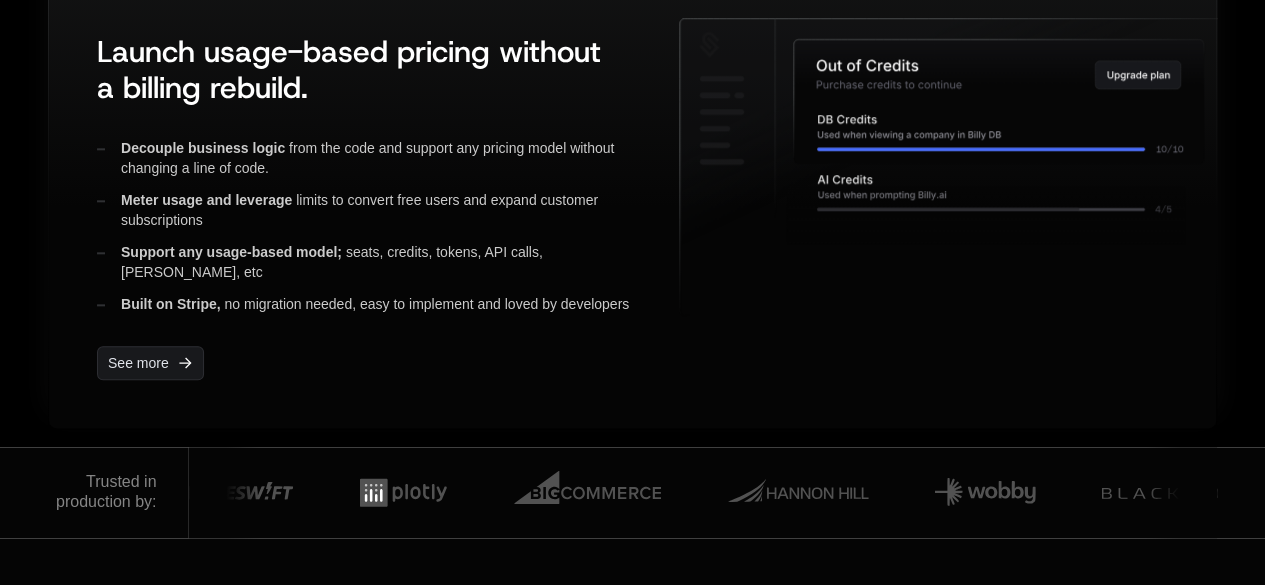 click on "Meter usage and leverage" at bounding box center (206, 200) 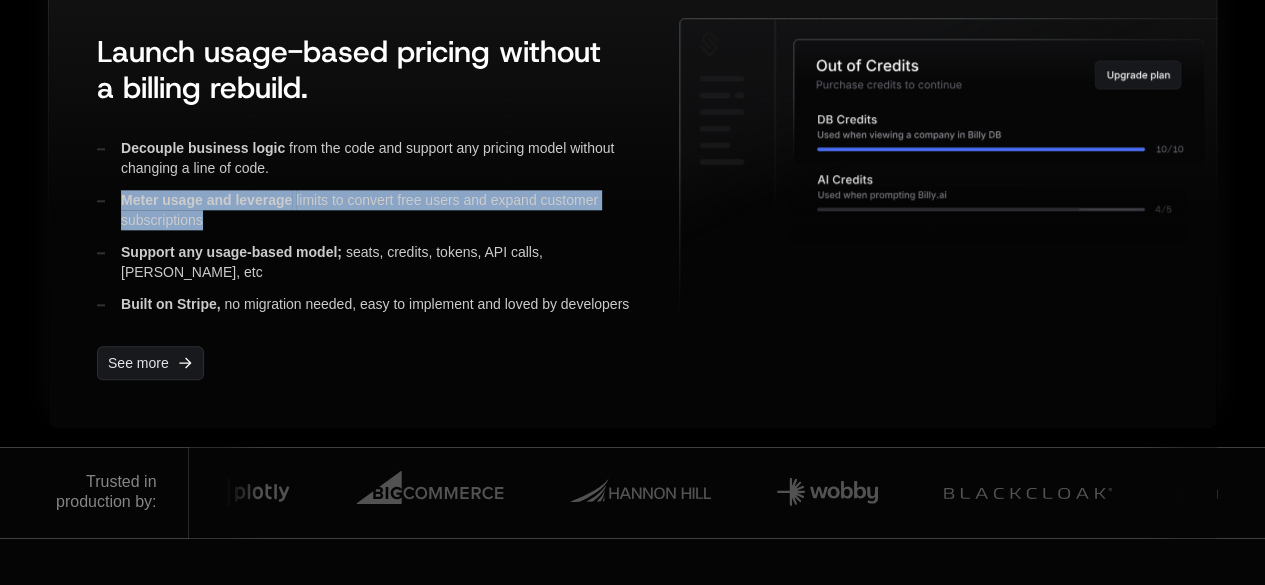 drag, startPoint x: 121, startPoint y: 194, endPoint x: 280, endPoint y: 217, distance: 160.6549 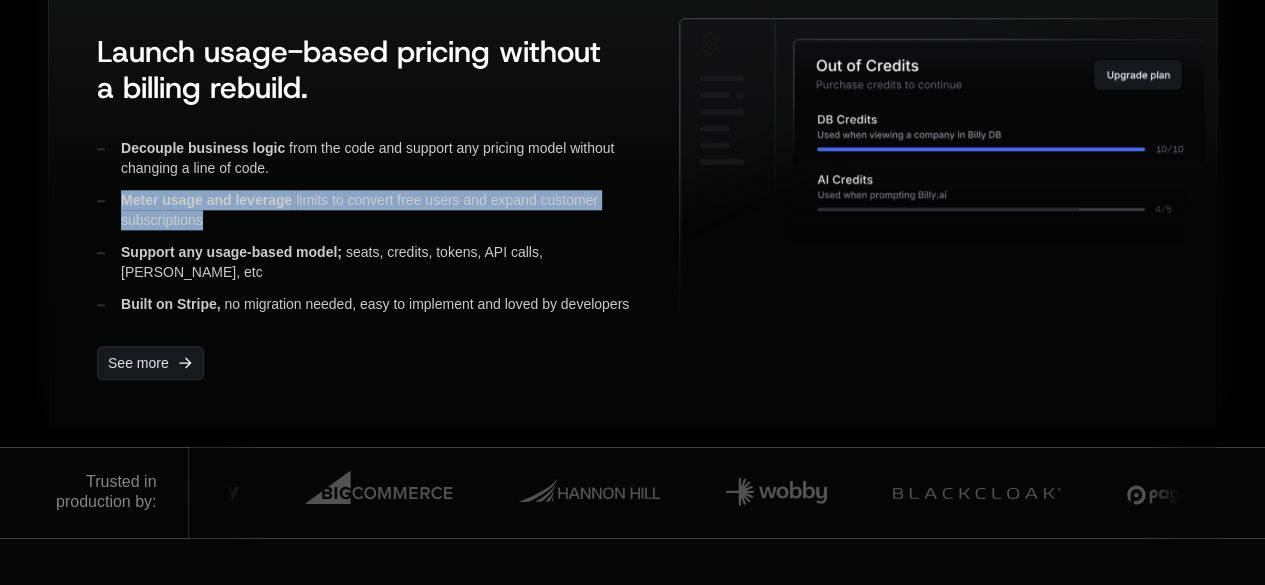 click on "Support any usage-based model;" at bounding box center [231, 252] 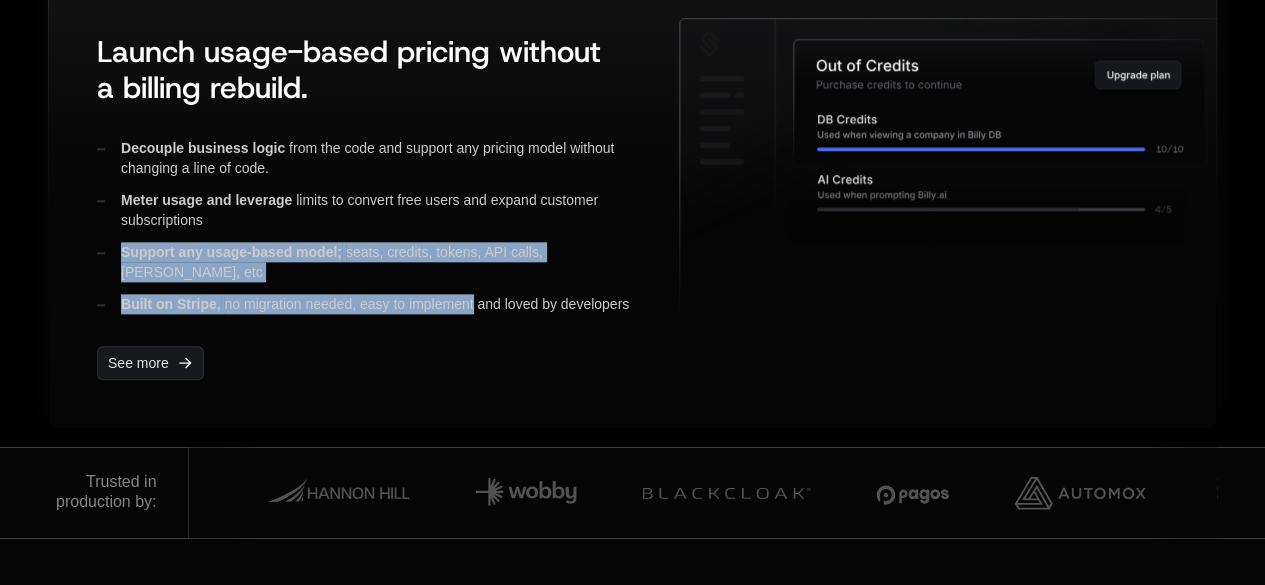 drag, startPoint x: 158, startPoint y: 243, endPoint x: 522, endPoint y: 296, distance: 367.8383 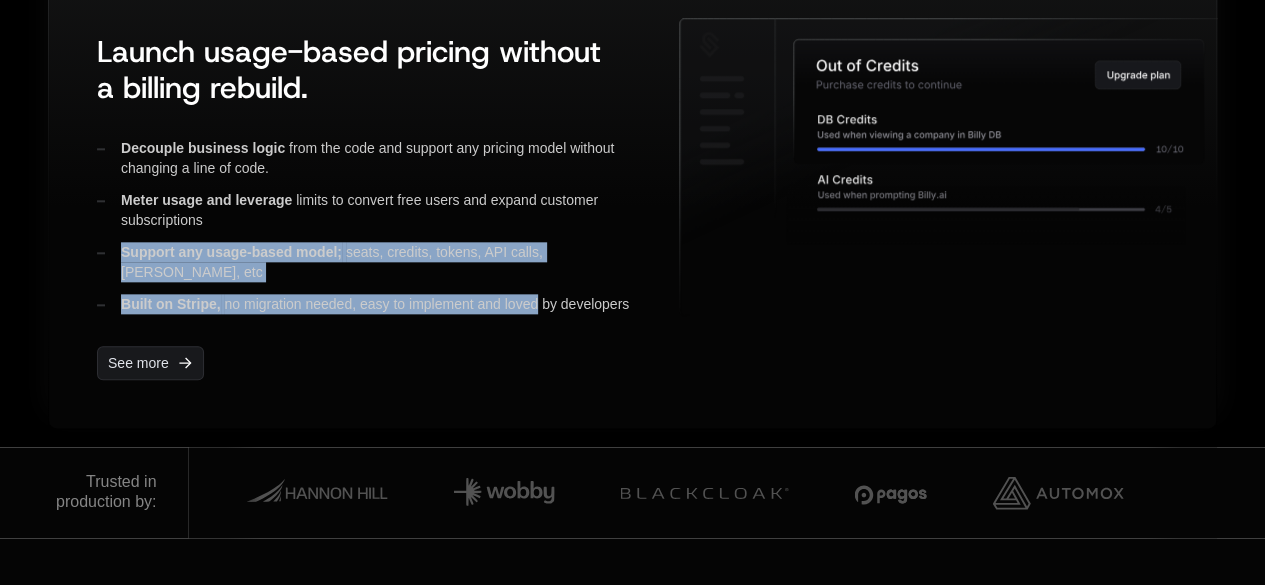 click on "Launch usage-based pricing without a billing rebuild. Decouple business logic   from the code and support any pricing model without changing a line of code. Meter usage and leverage    limits to convert free users and expand customer subscriptions Support any usage-based model;   seats, credits, tokens, API calls, [PERSON_NAME], etc Built on Stripe,   no migration needed, easy to implement and loved by developers See more" at bounding box center (364, 207) 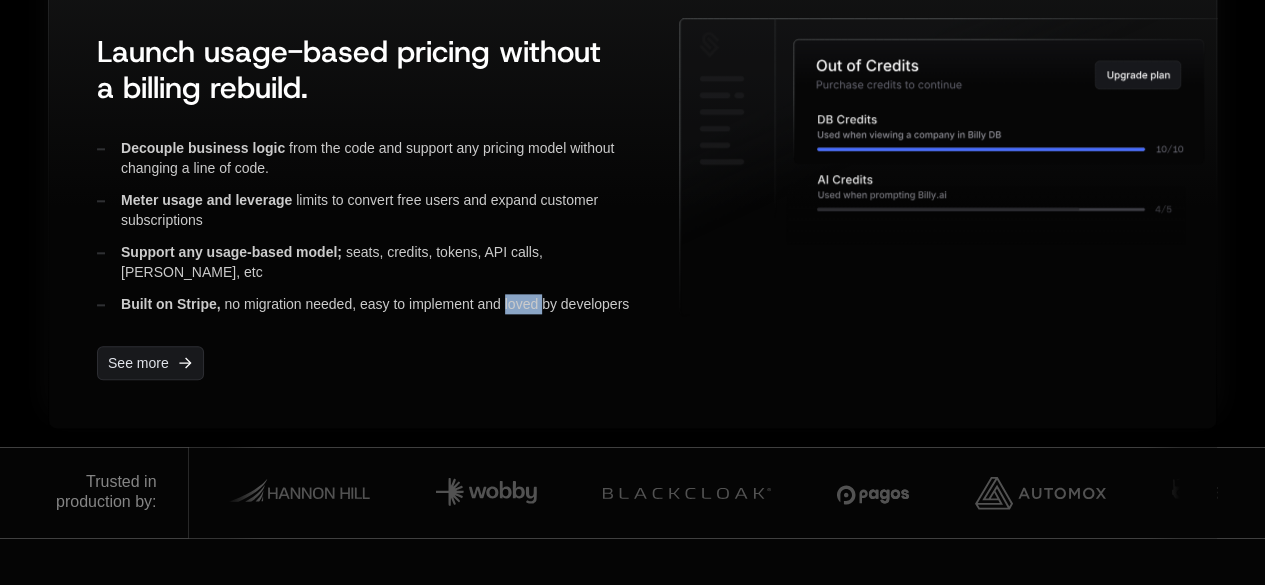 click on "Launch usage-based pricing without a billing rebuild. Decouple business logic   from the code and support any pricing model without changing a line of code. Meter usage and leverage    limits to convert free users and expand customer subscriptions Support any usage-based model;   seats, credits, tokens, API calls, [PERSON_NAME], etc Built on Stripe,   no migration needed, easy to implement and loved by developers See more" at bounding box center [364, 207] 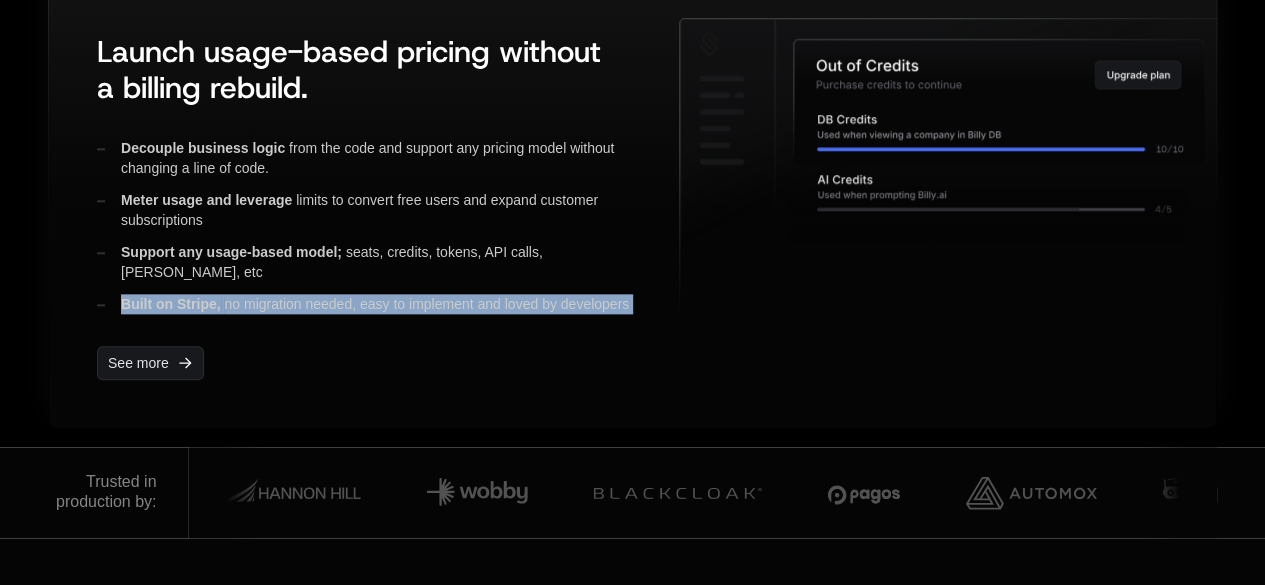 click on "Launch usage-based pricing without a billing rebuild. Decouple business logic   from the code and support any pricing model without changing a line of code. Meter usage and leverage    limits to convert free users and expand customer subscriptions Support any usage-based model;   seats, credits, tokens, API calls, [PERSON_NAME], etc Built on Stripe,   no migration needed, easy to implement and loved by developers See more" at bounding box center [364, 207] 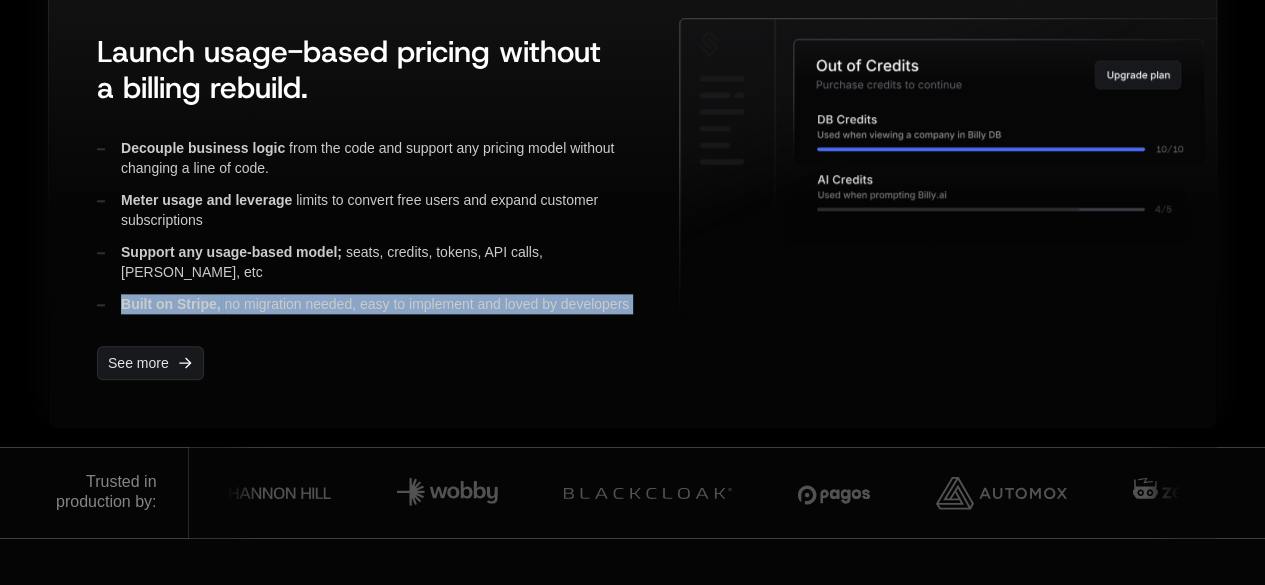 click on "Launch usage-based pricing without a billing rebuild. Decouple business logic   from the code and support any pricing model without changing a line of code. Meter usage and leverage    limits to convert free users and expand customer subscriptions Support any usage-based model;   seats, credits, tokens, API calls, [PERSON_NAME], etc Built on Stripe,   no migration needed, easy to implement and loved by developers See more" at bounding box center [364, 207] 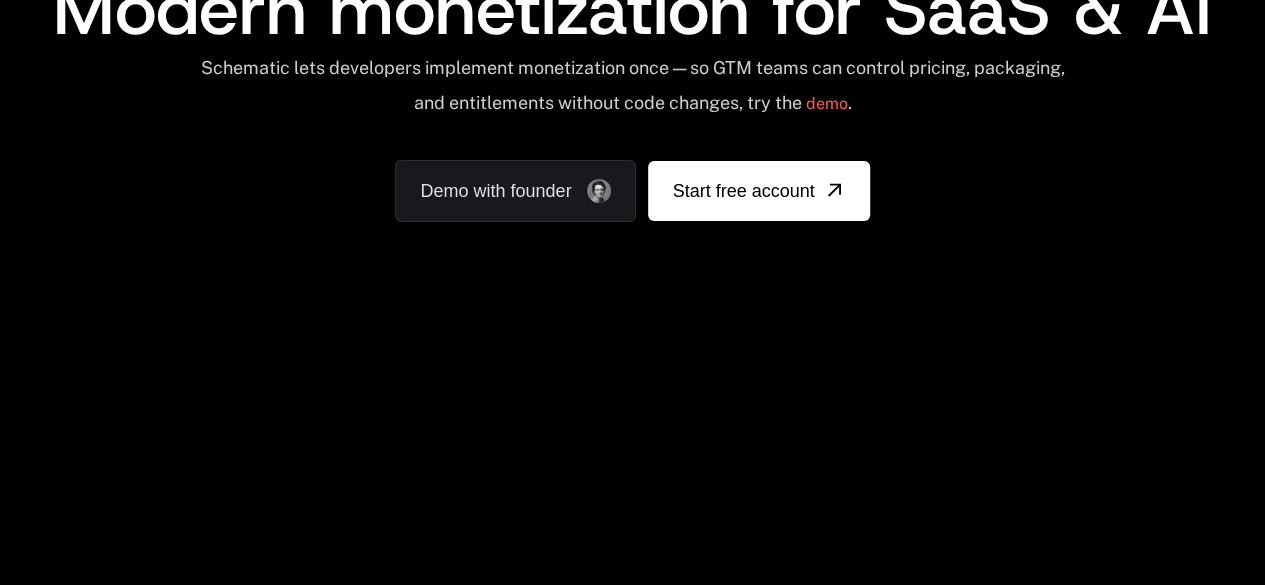 scroll, scrollTop: 0, scrollLeft: 0, axis: both 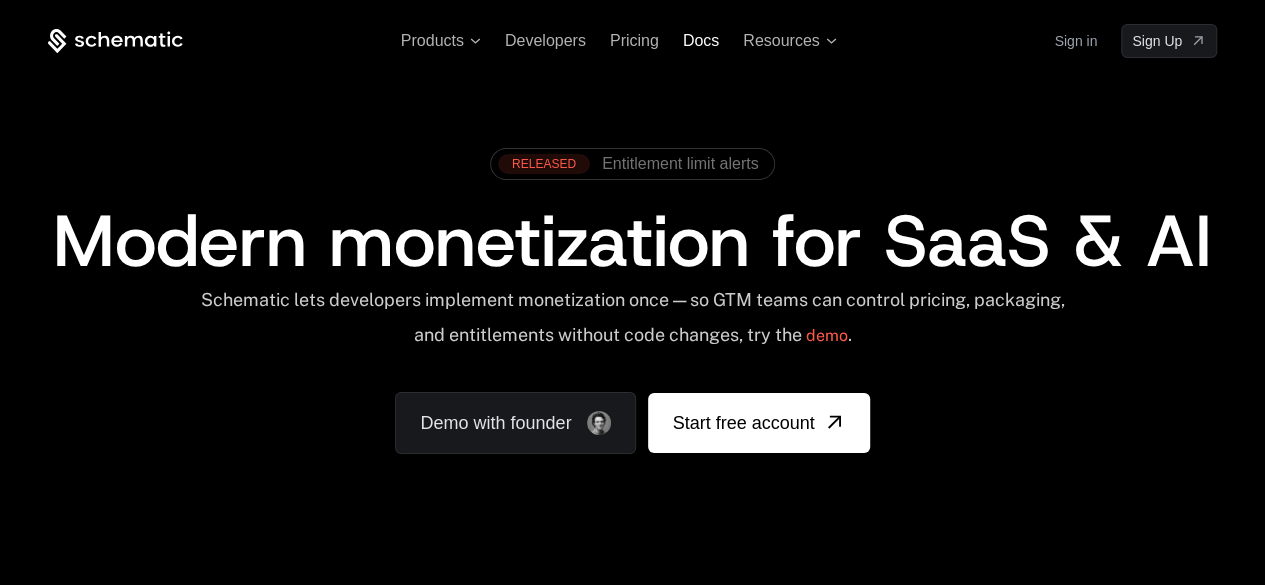 click on "Docs" at bounding box center [701, 40] 